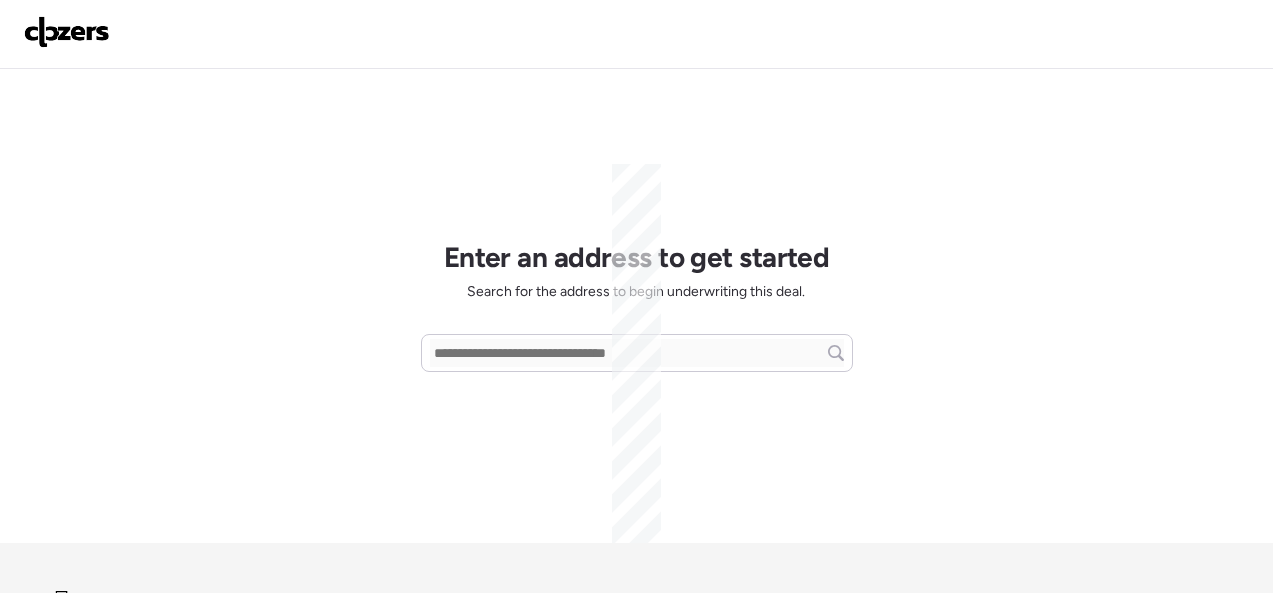 scroll, scrollTop: 0, scrollLeft: 0, axis: both 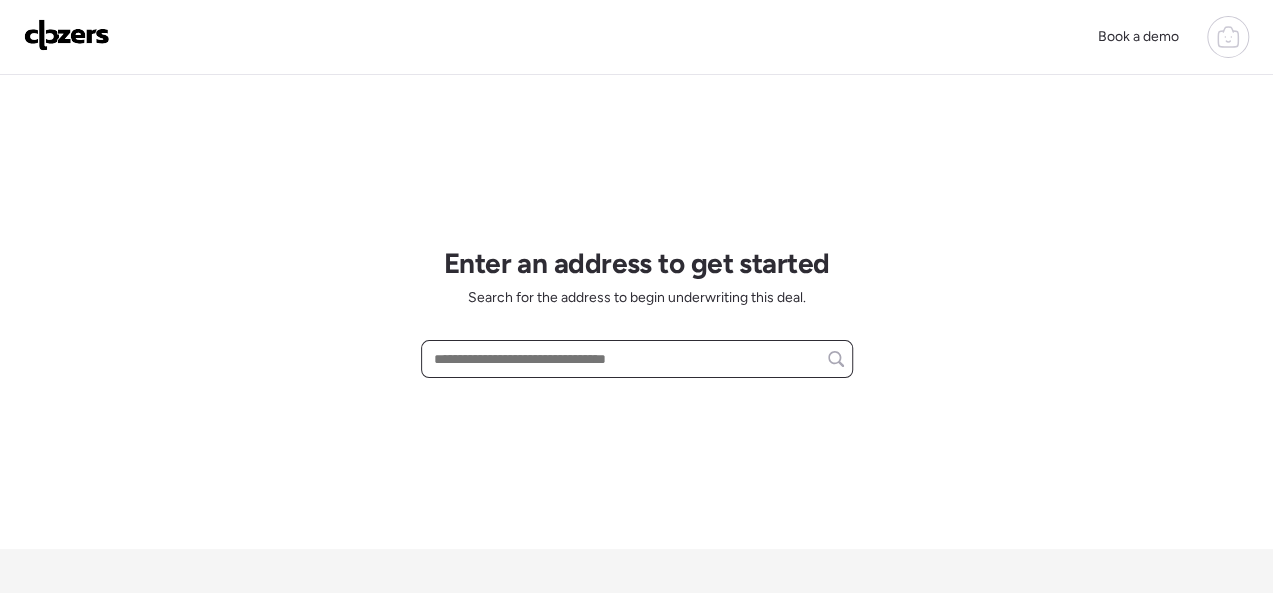 click at bounding box center (637, 359) 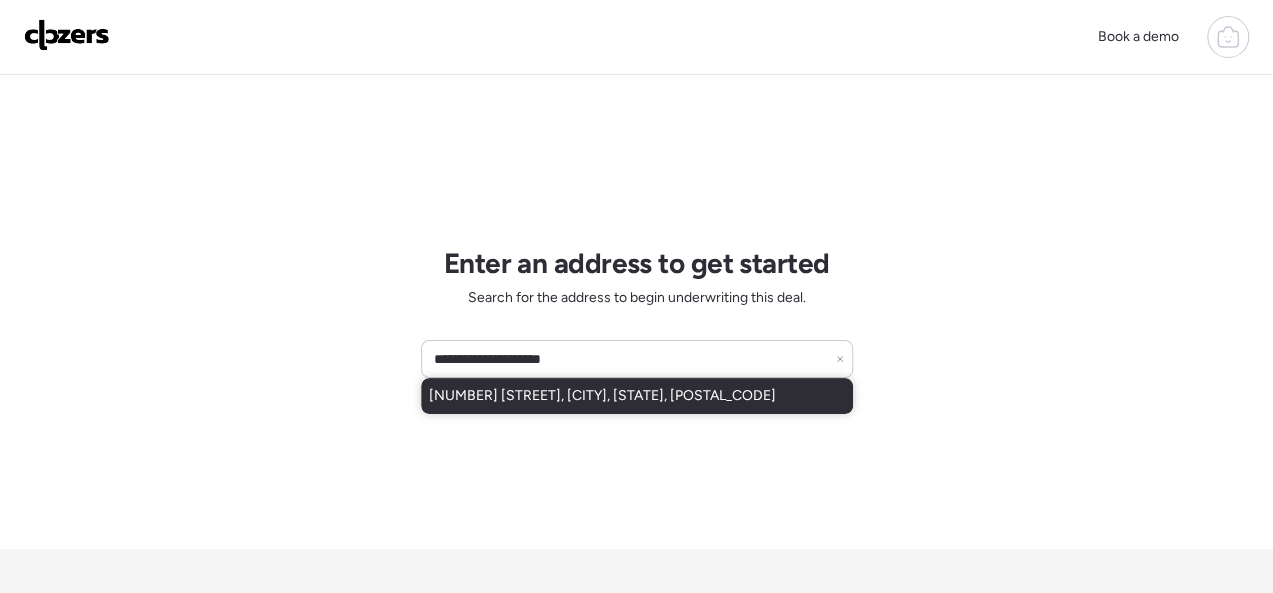 click on "[NUMBER] [STREET], [CITY], [STATE], [POSTAL_CODE]" at bounding box center (602, 396) 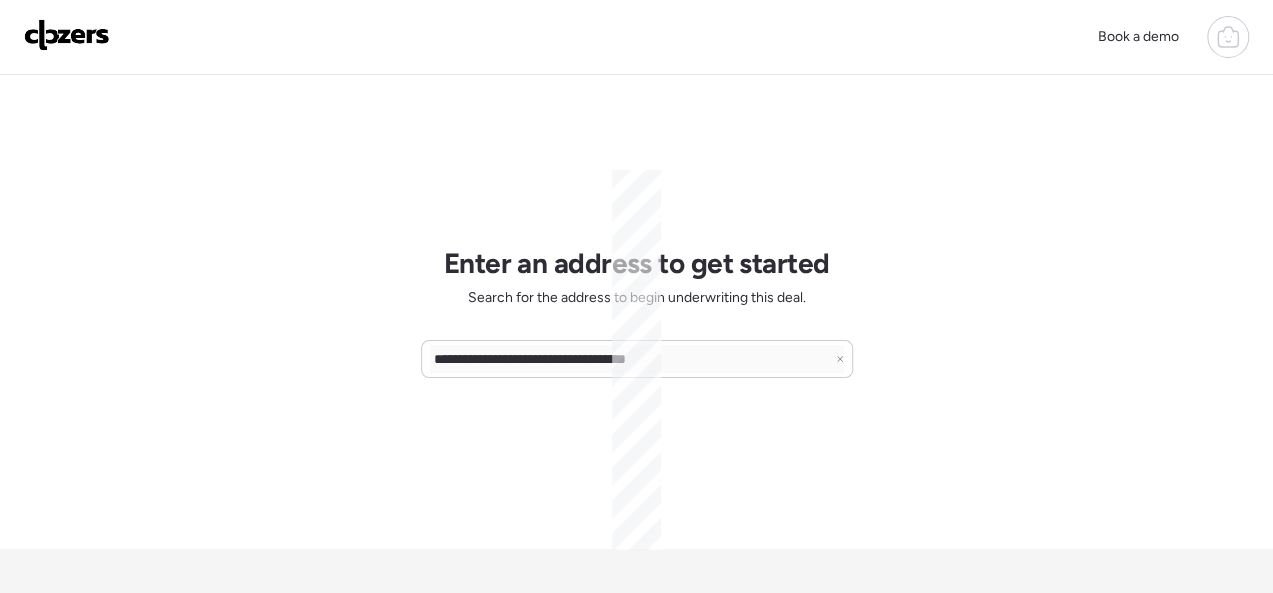click on "**********" at bounding box center [637, 312] 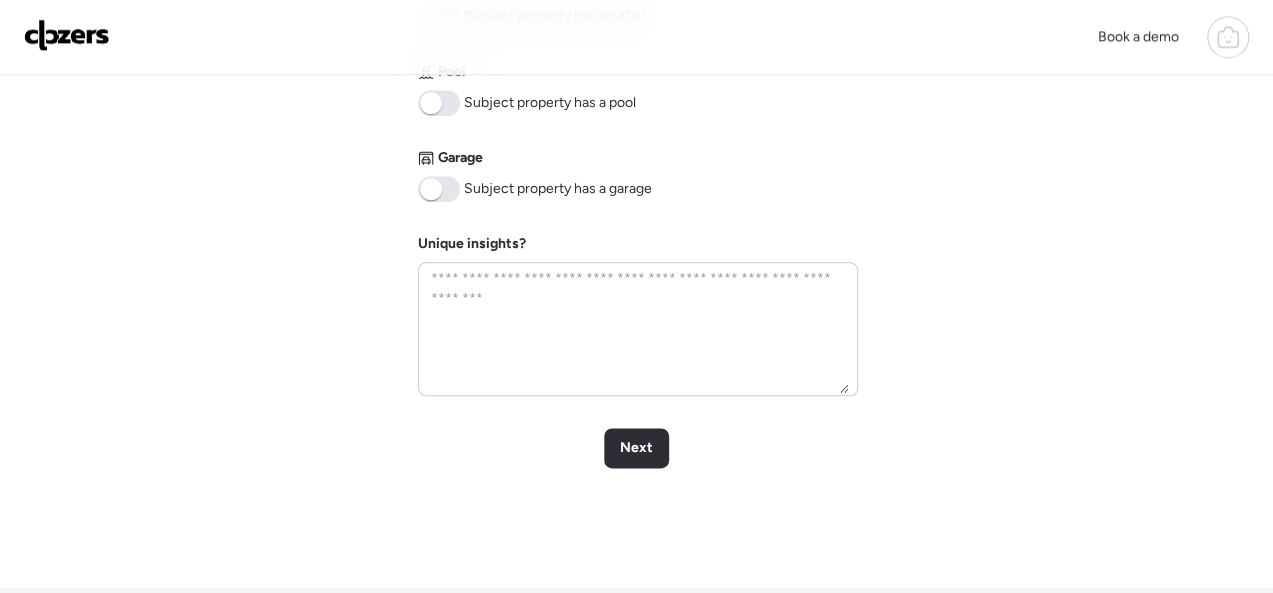 scroll, scrollTop: 1168, scrollLeft: 0, axis: vertical 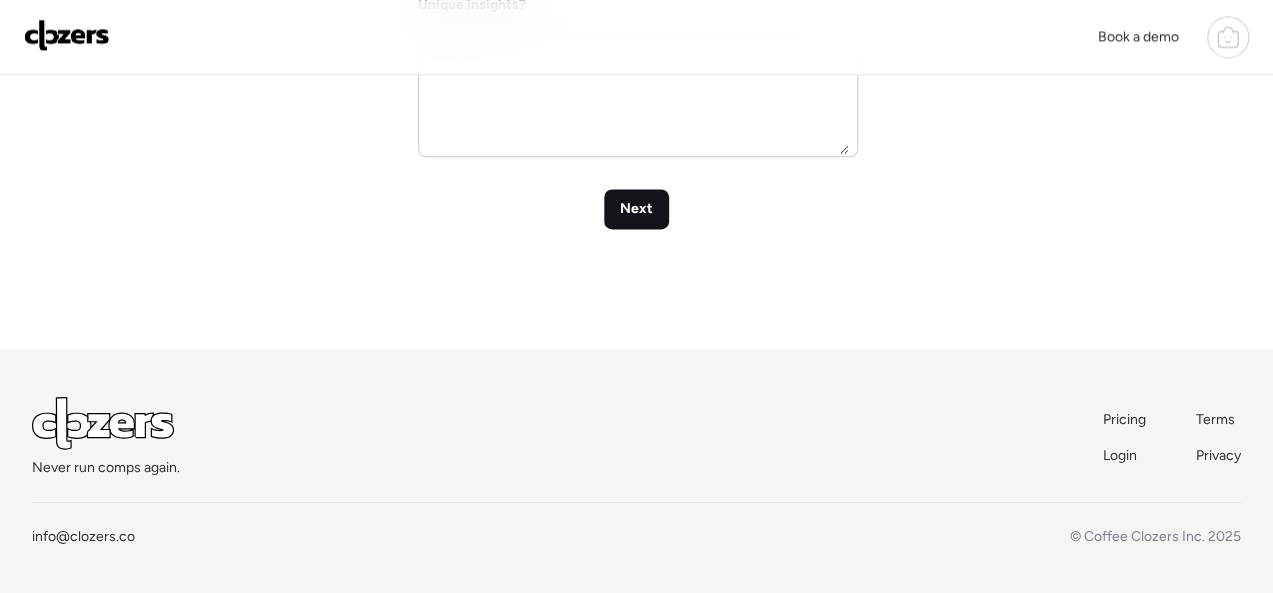 click on "Next" at bounding box center (636, 209) 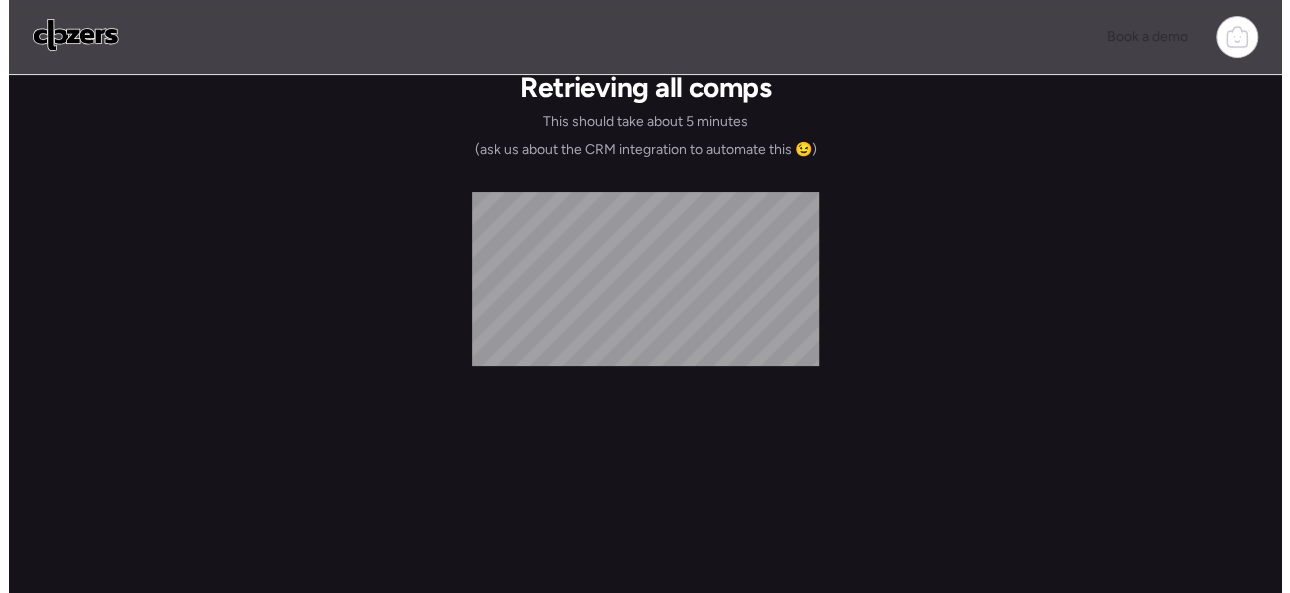 scroll, scrollTop: 0, scrollLeft: 0, axis: both 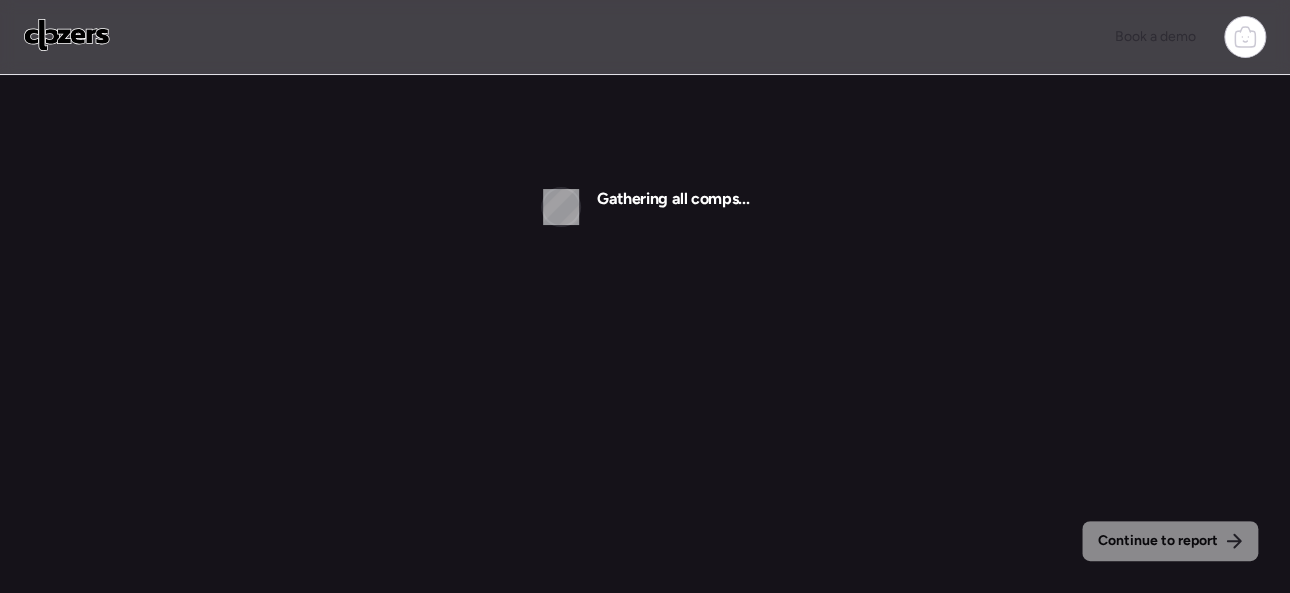 click on "Book a demo" at bounding box center [645, 37] 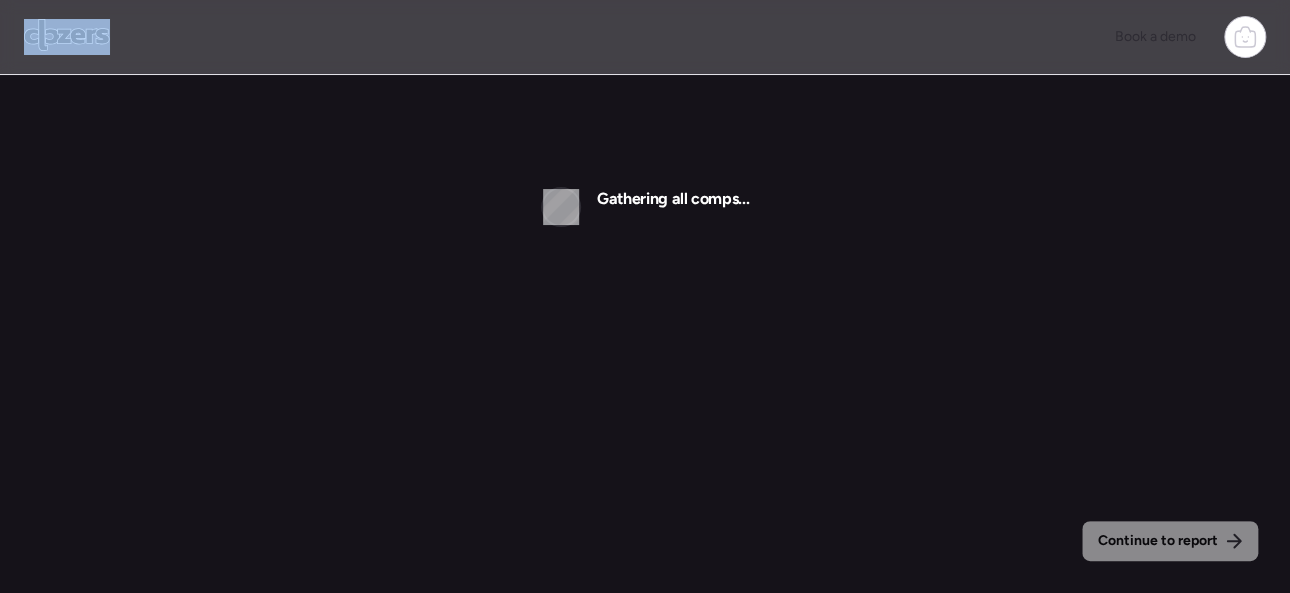 click on "Book a demo" at bounding box center [645, 37] 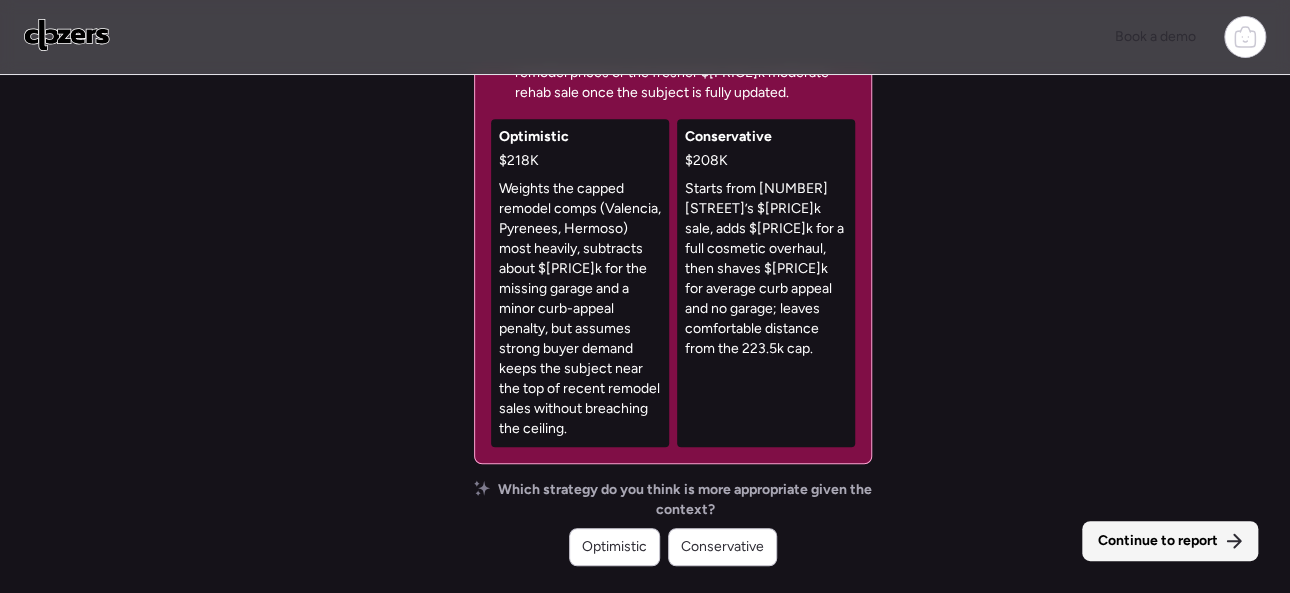 click on "Continue to report" at bounding box center (1158, 541) 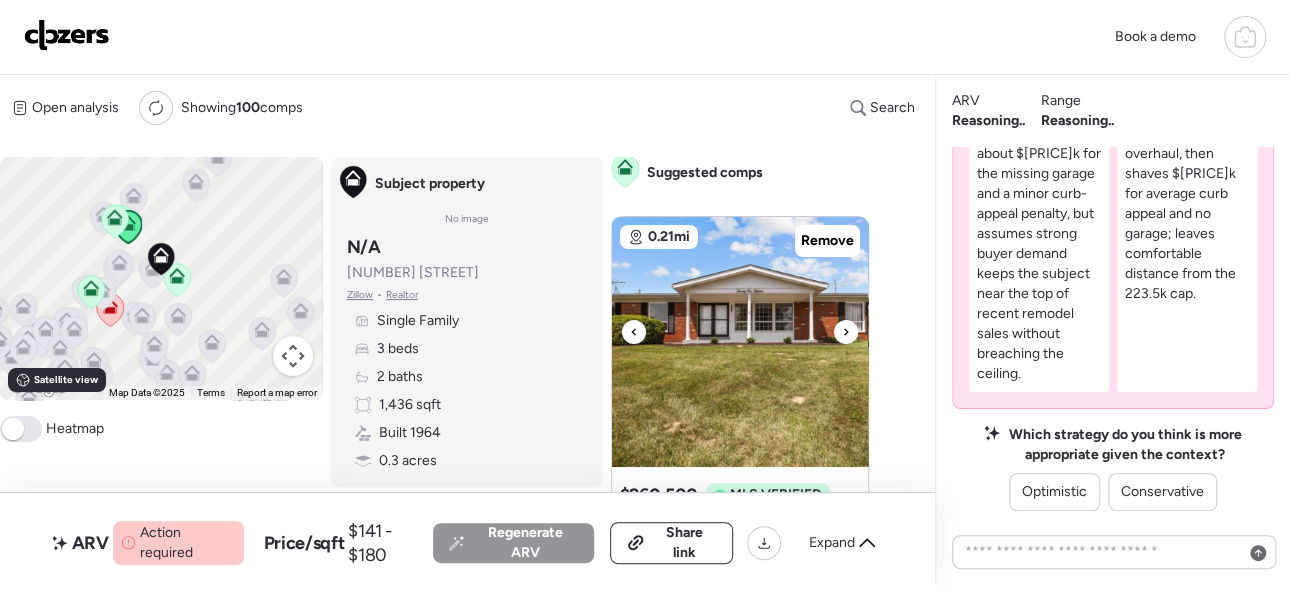 scroll, scrollTop: 0, scrollLeft: 0, axis: both 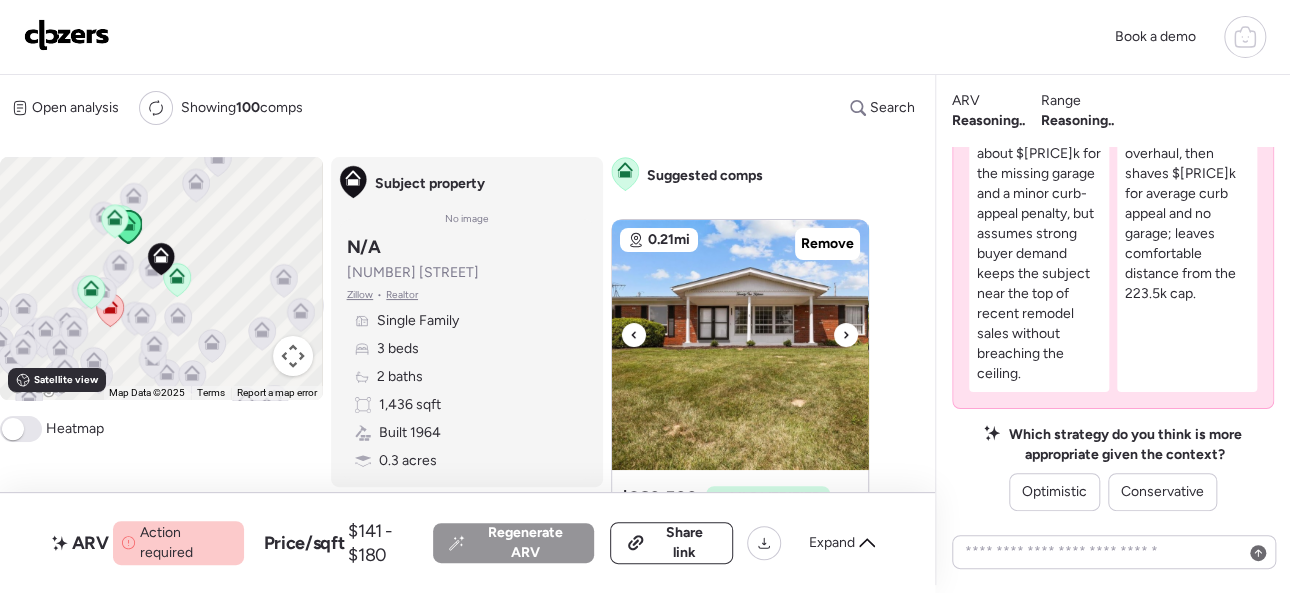 click at bounding box center [846, 335] 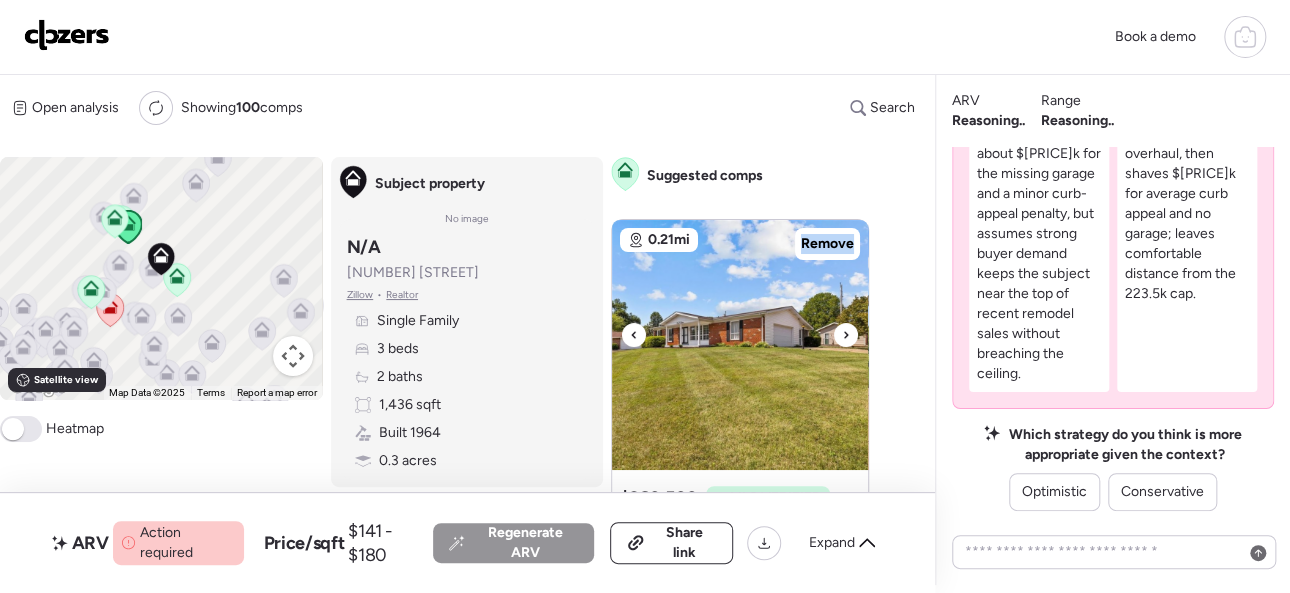 click at bounding box center (846, 335) 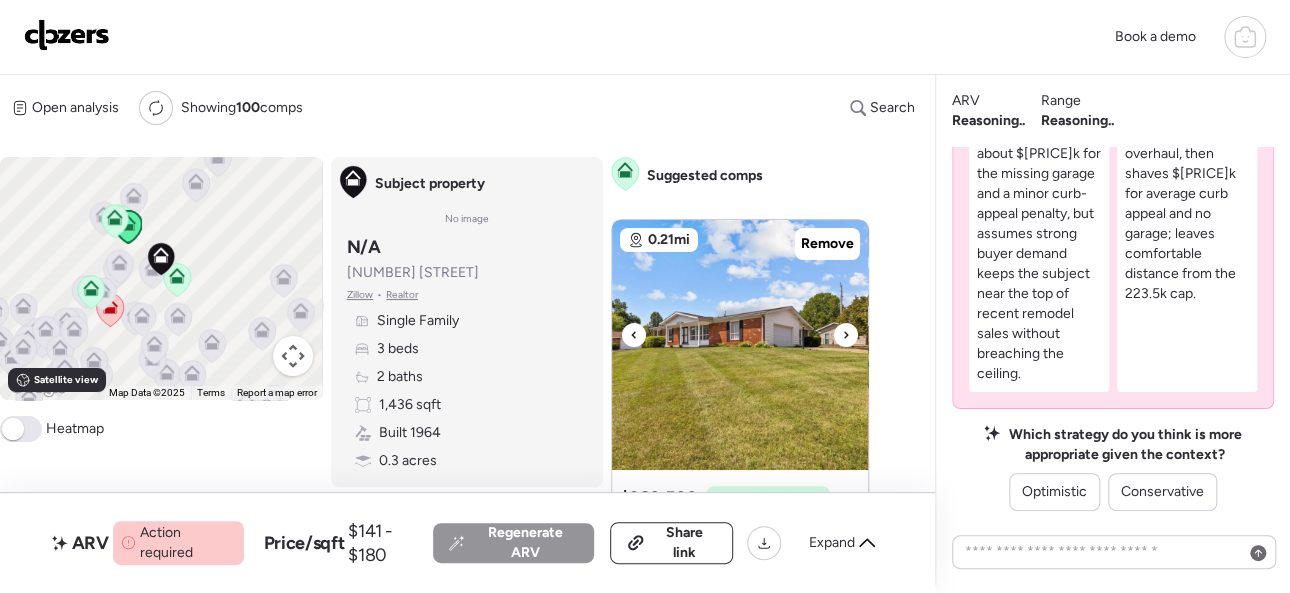 click at bounding box center (846, 335) 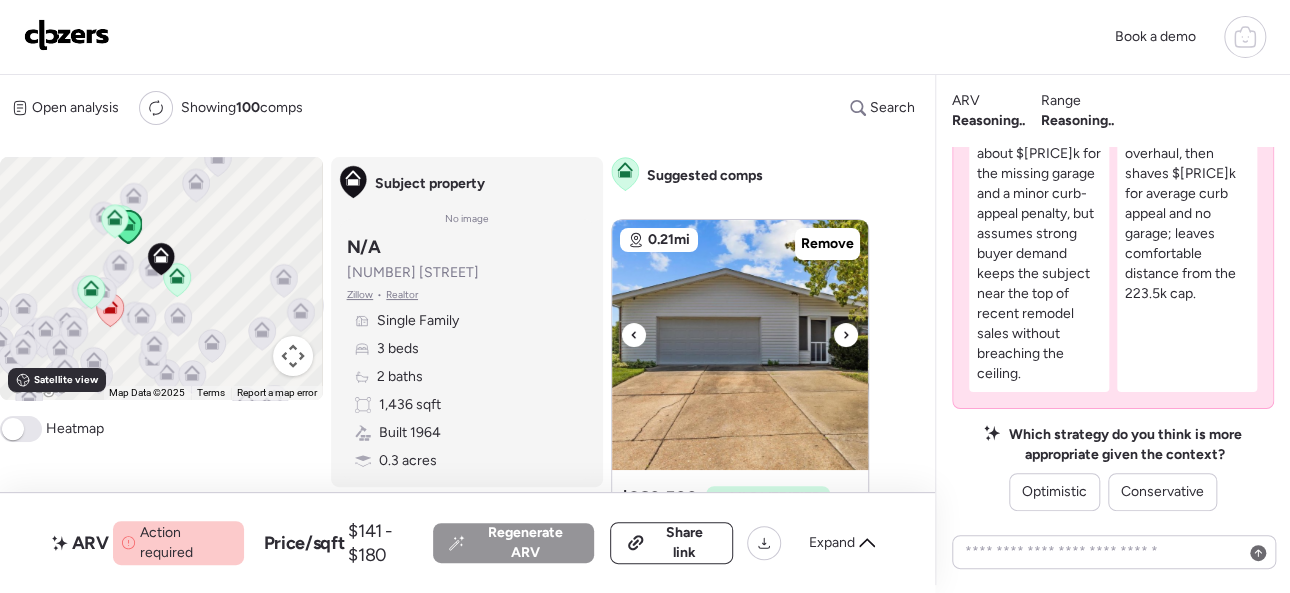 click 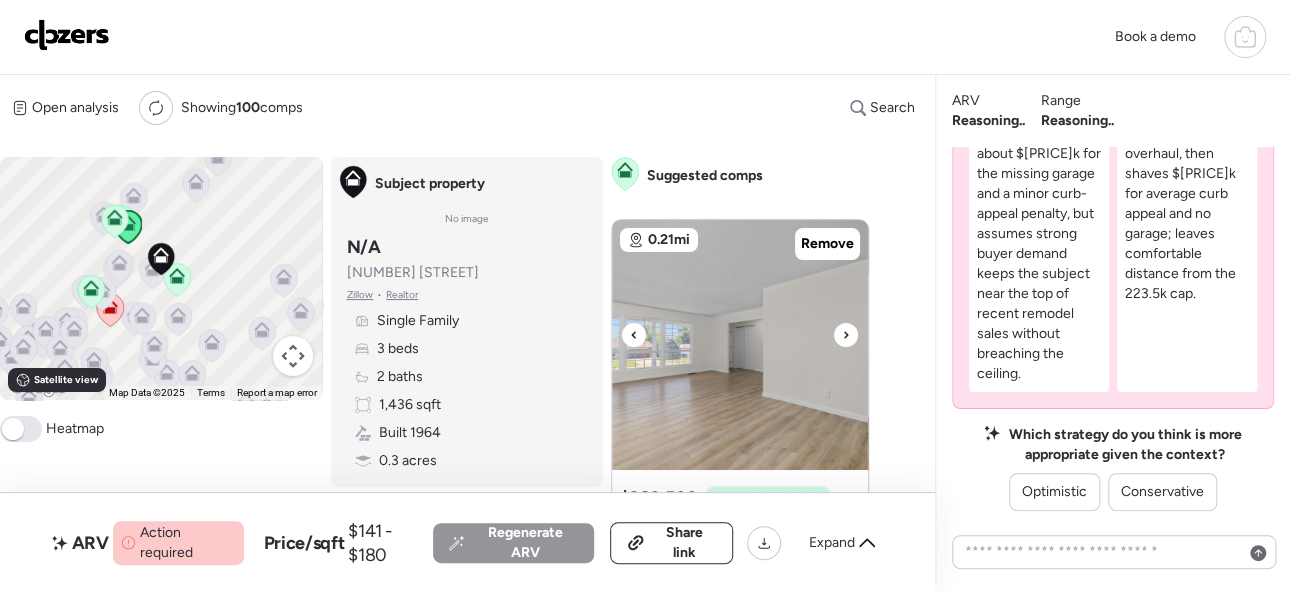 click 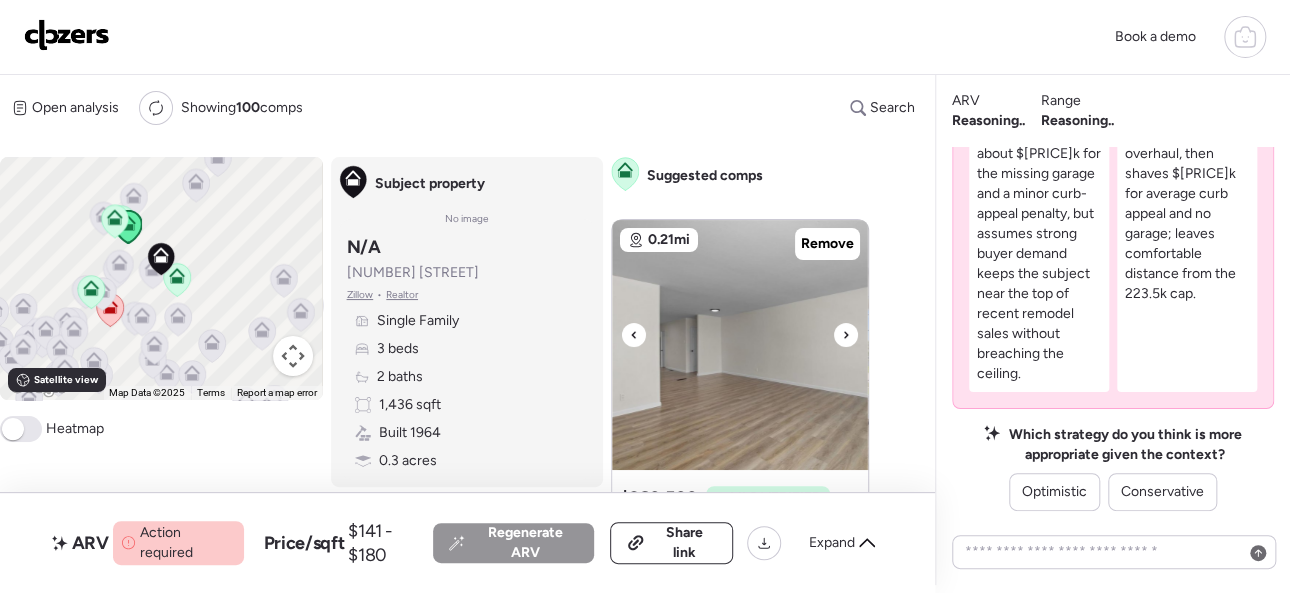click 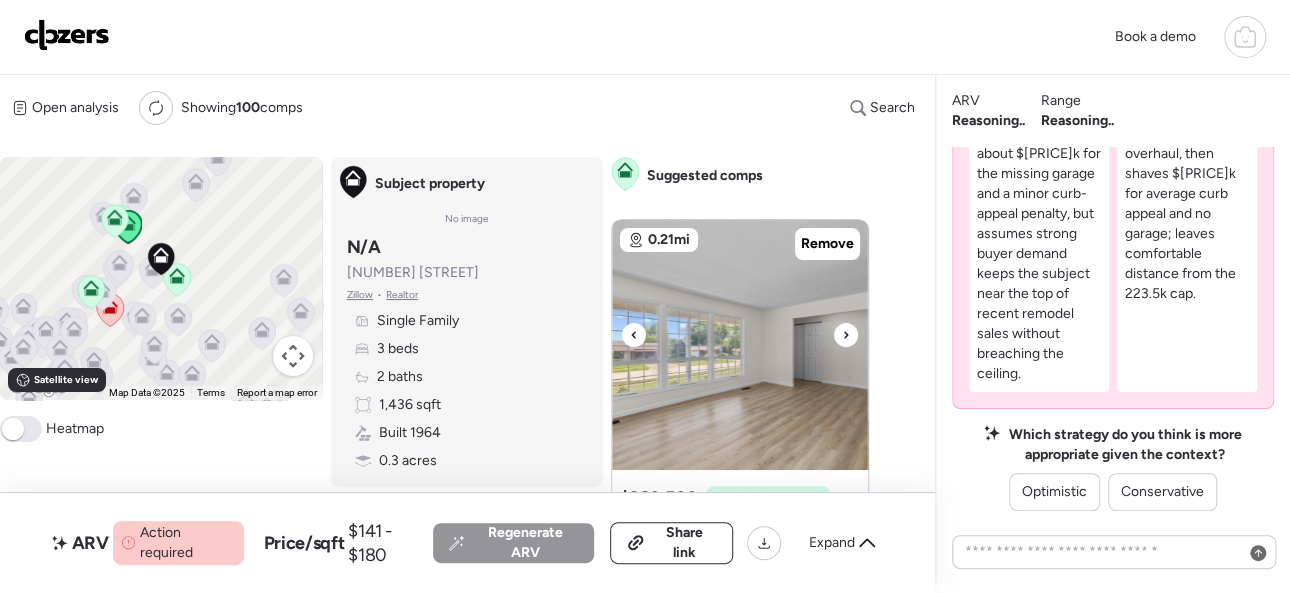 click 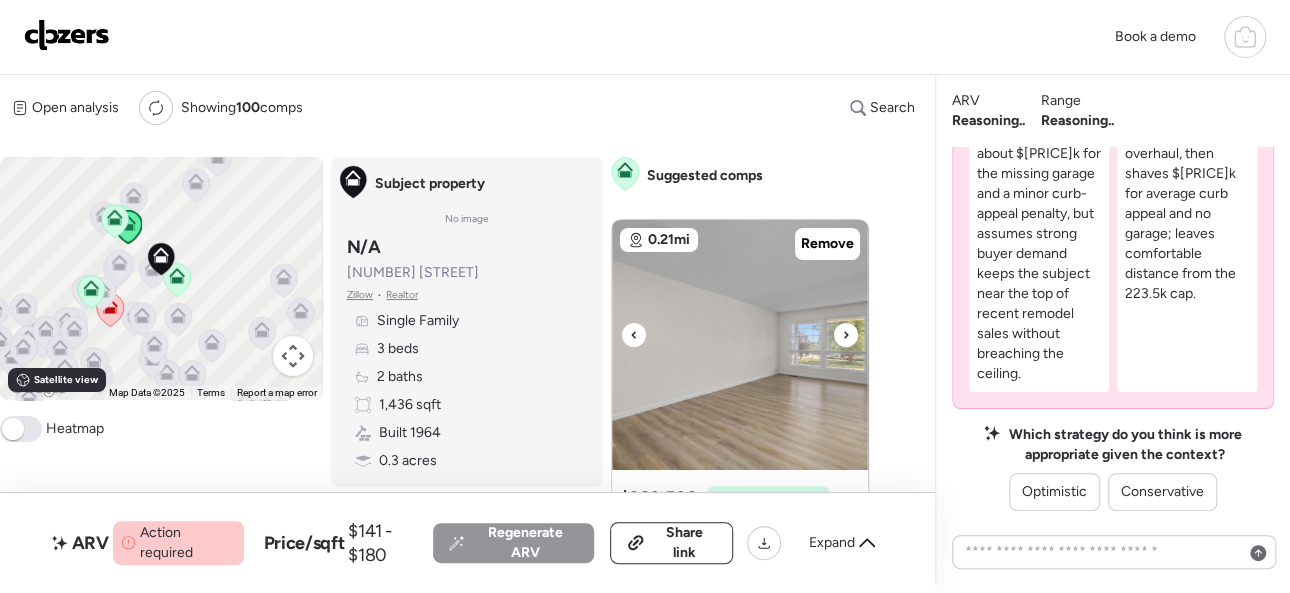 click 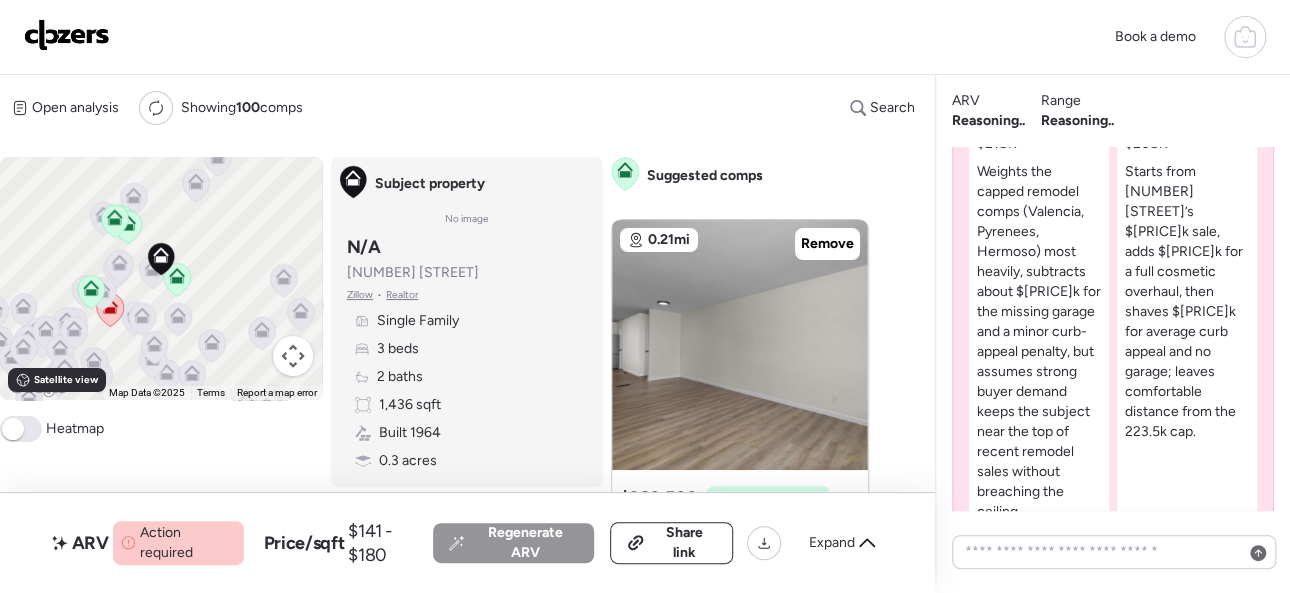 scroll, scrollTop: -400, scrollLeft: 0, axis: vertical 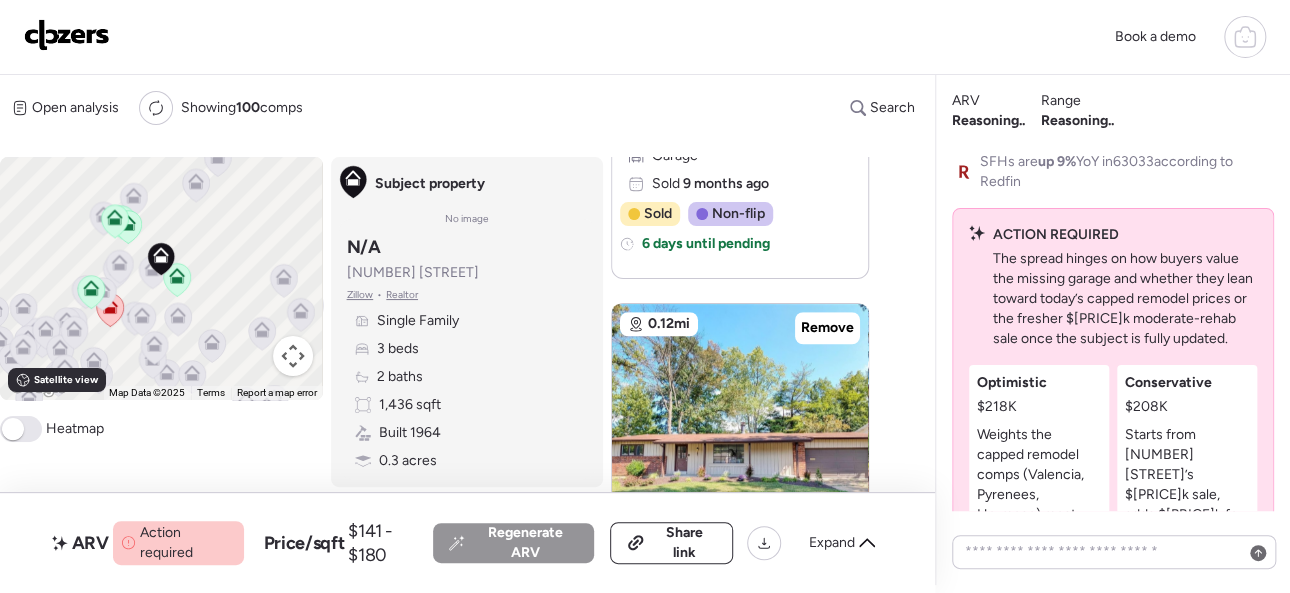 click at bounding box center (67, 35) 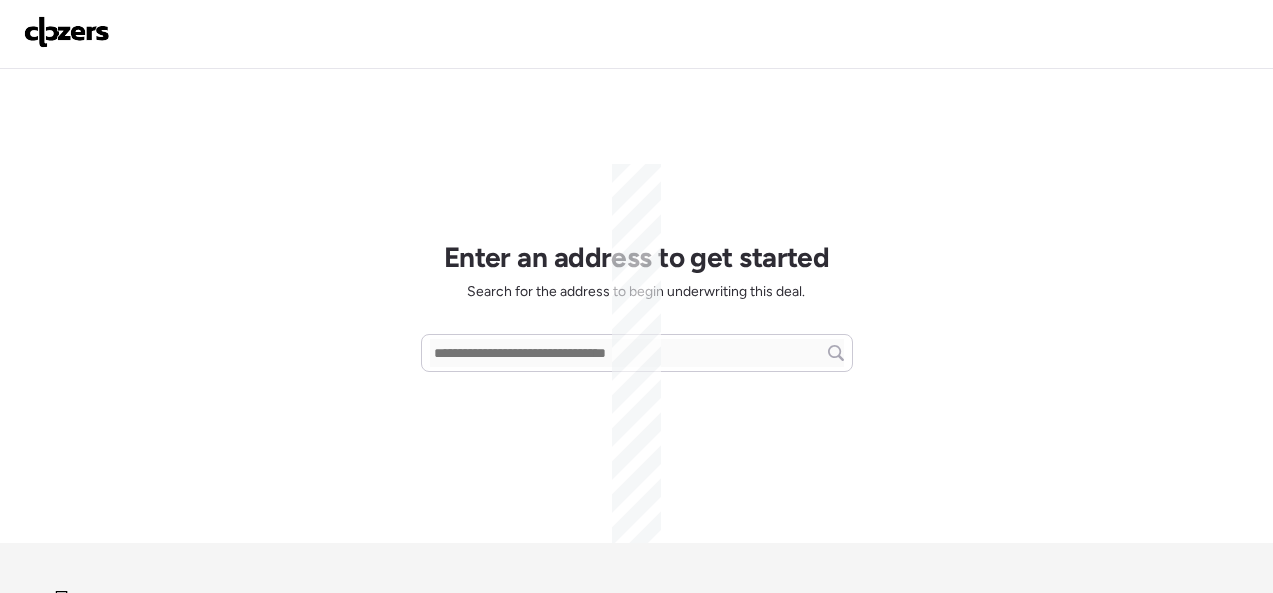 scroll, scrollTop: 0, scrollLeft: 0, axis: both 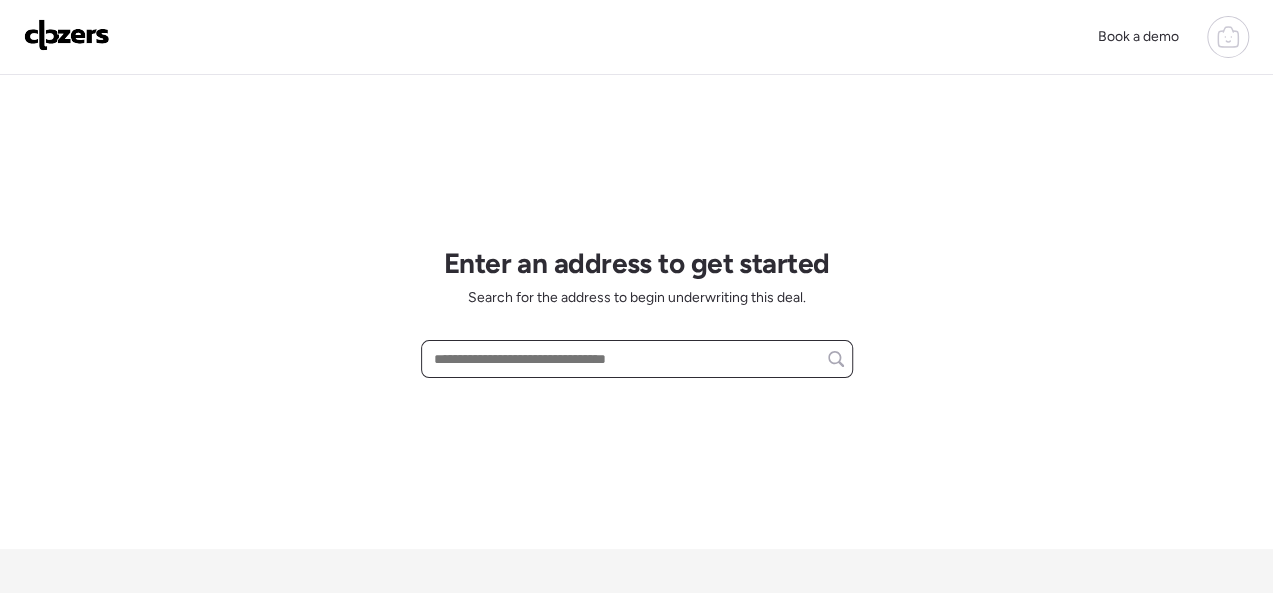 click at bounding box center [637, 359] 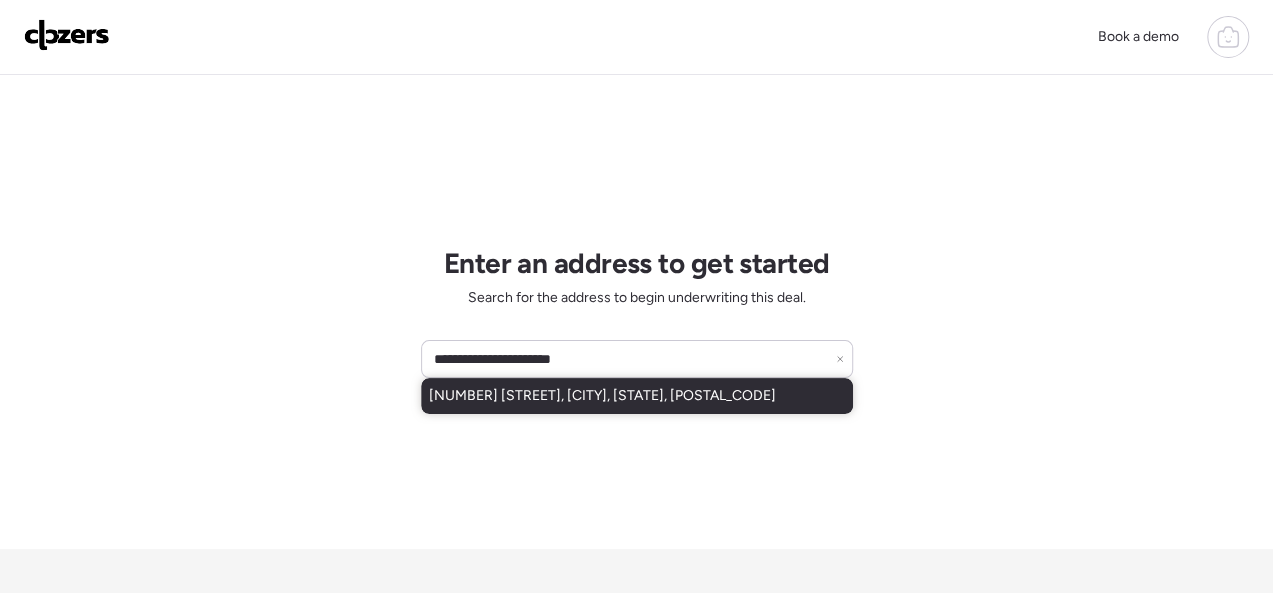 click on "[NUMBER] [STREET], [CITY], [STATE], [POSTAL_CODE]" at bounding box center [602, 396] 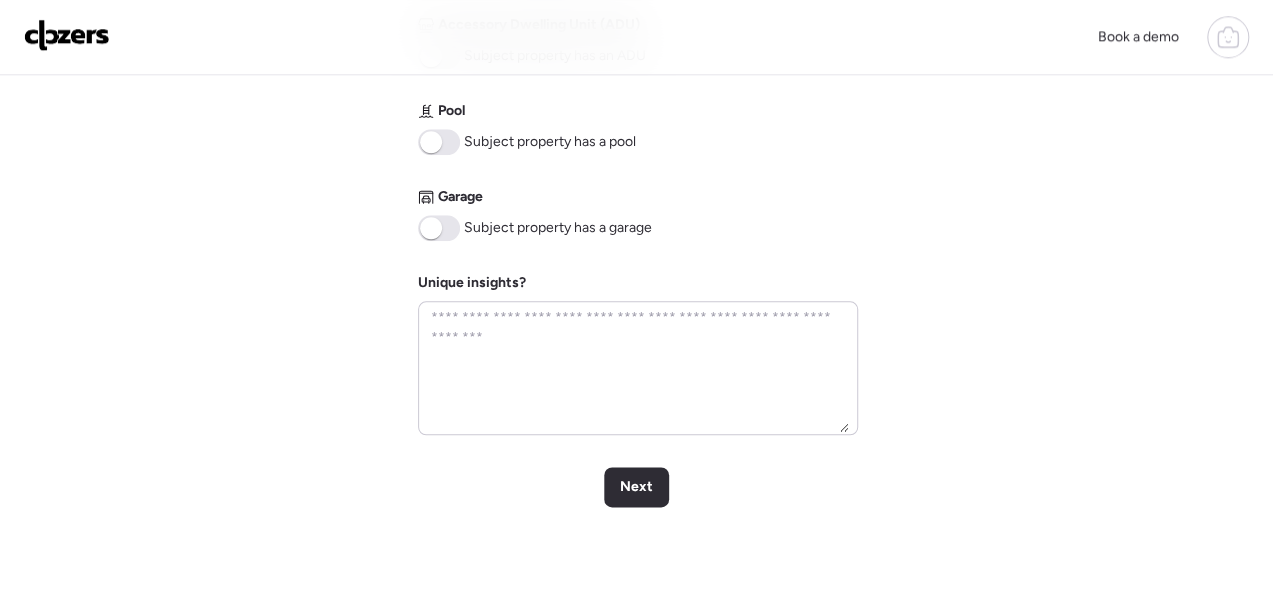 scroll, scrollTop: 911, scrollLeft: 0, axis: vertical 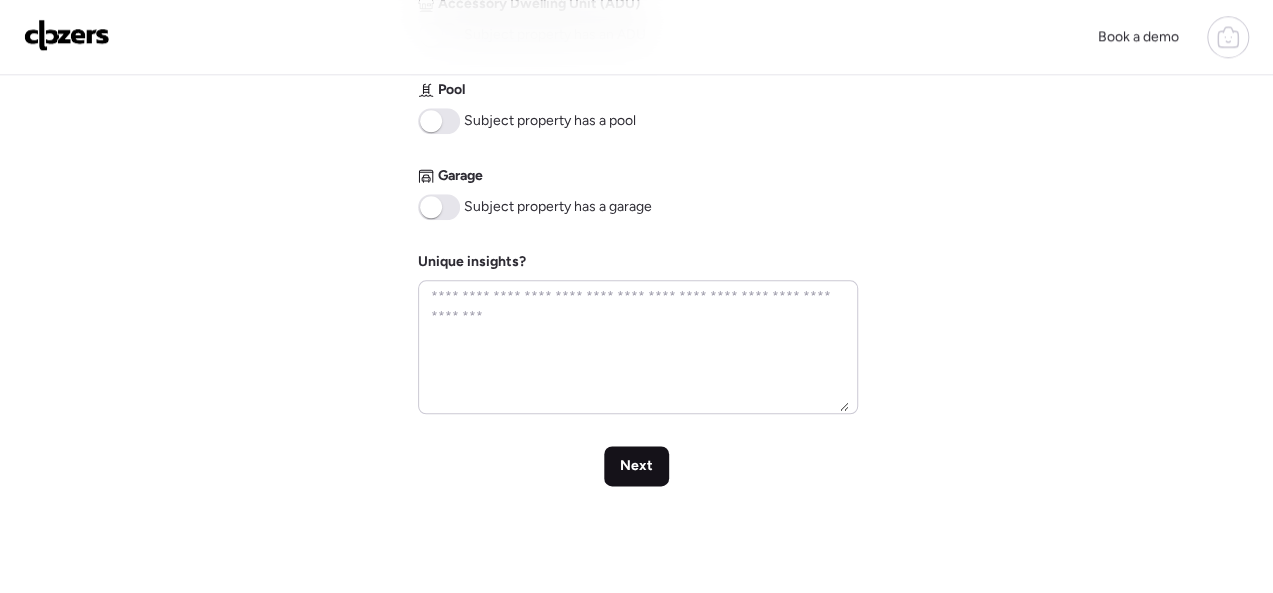 click on "Next" at bounding box center [636, 466] 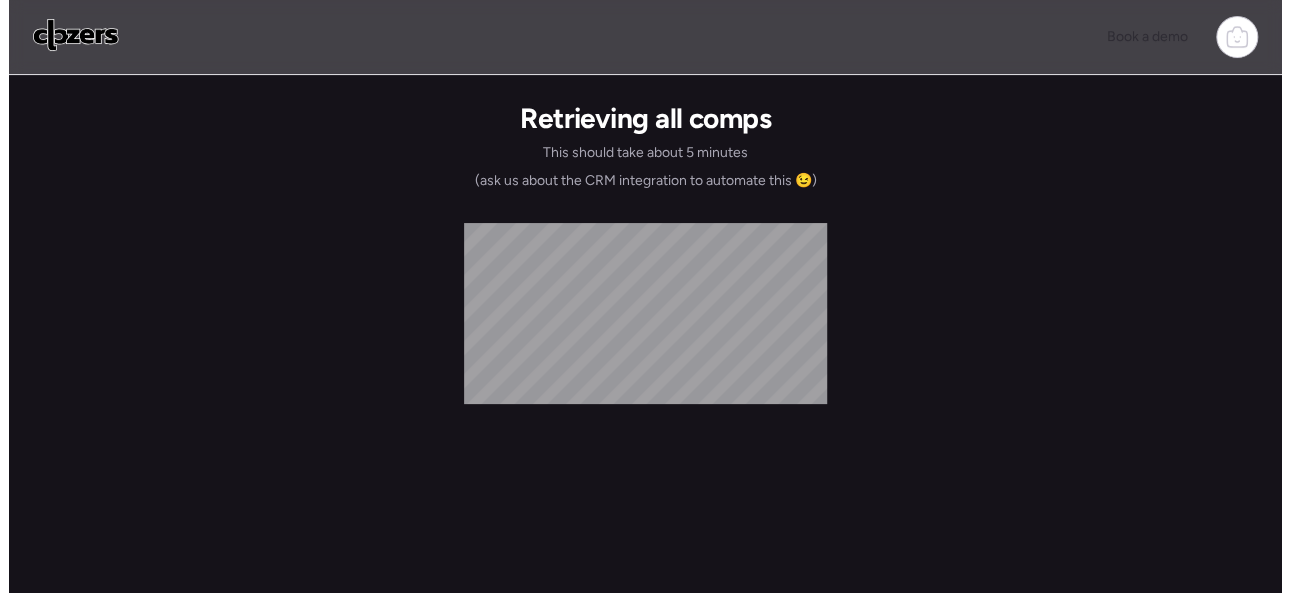scroll, scrollTop: 0, scrollLeft: 0, axis: both 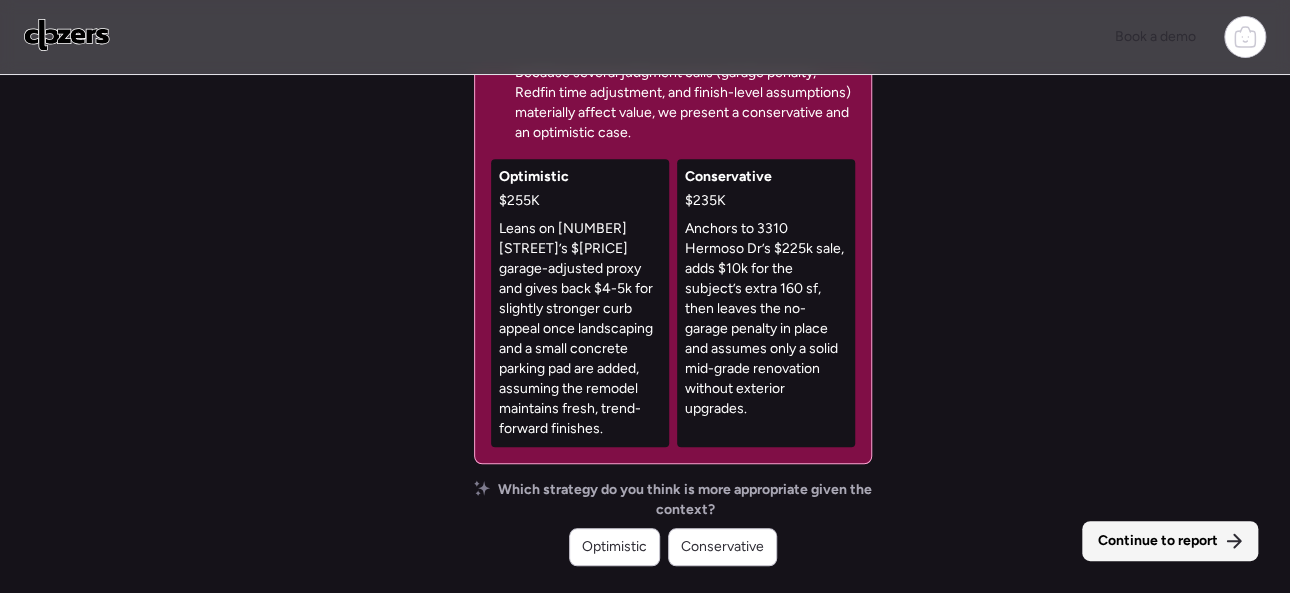 click on "Continue to report" at bounding box center [1158, 541] 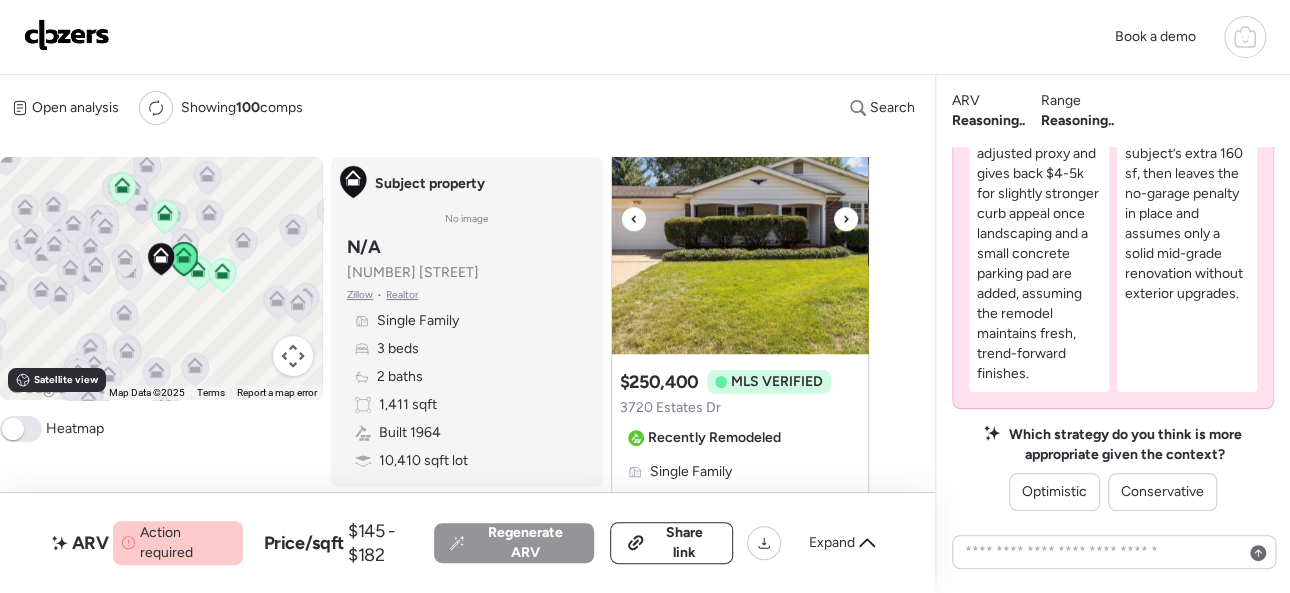 scroll, scrollTop: 700, scrollLeft: 0, axis: vertical 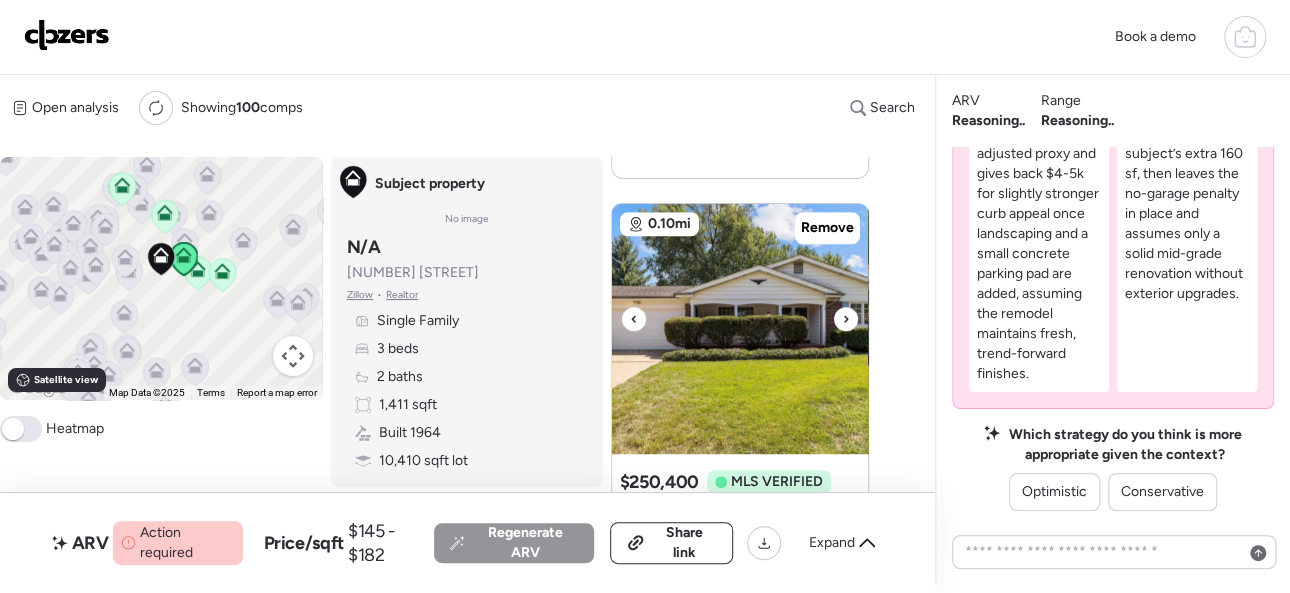 click 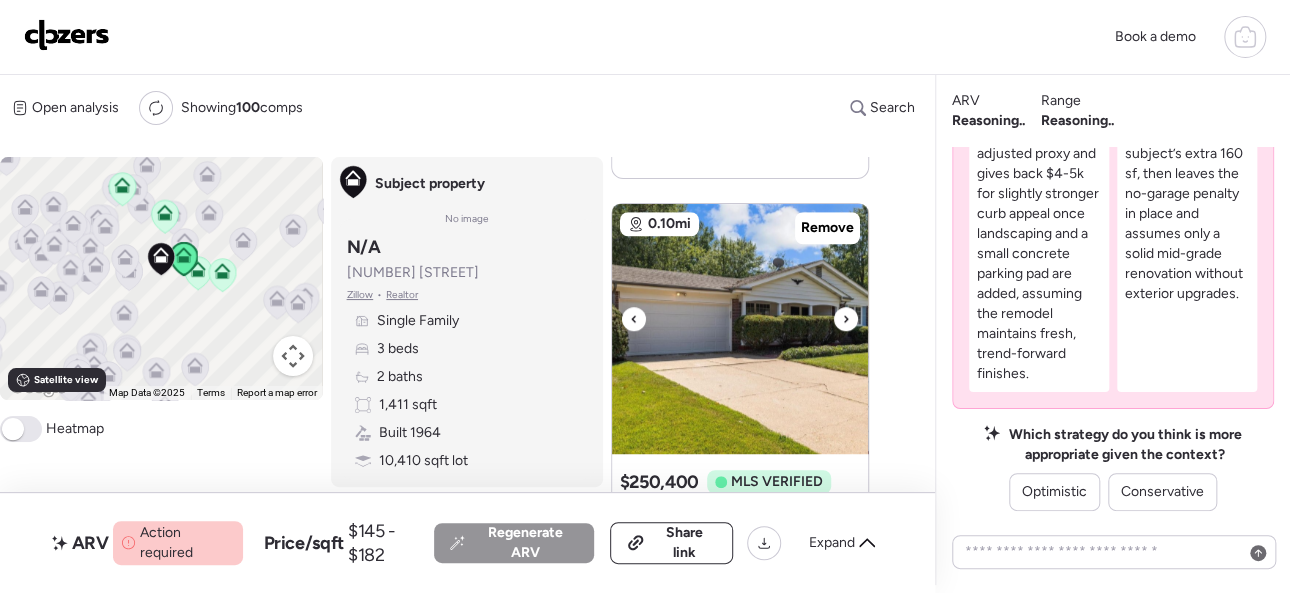 click 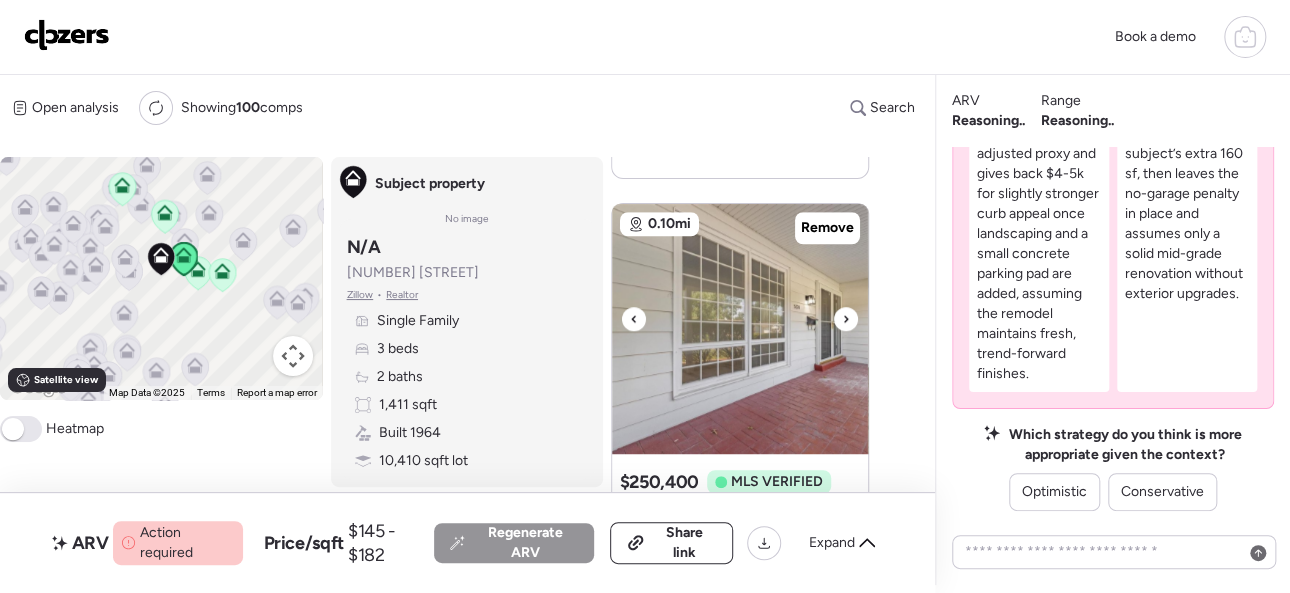 click 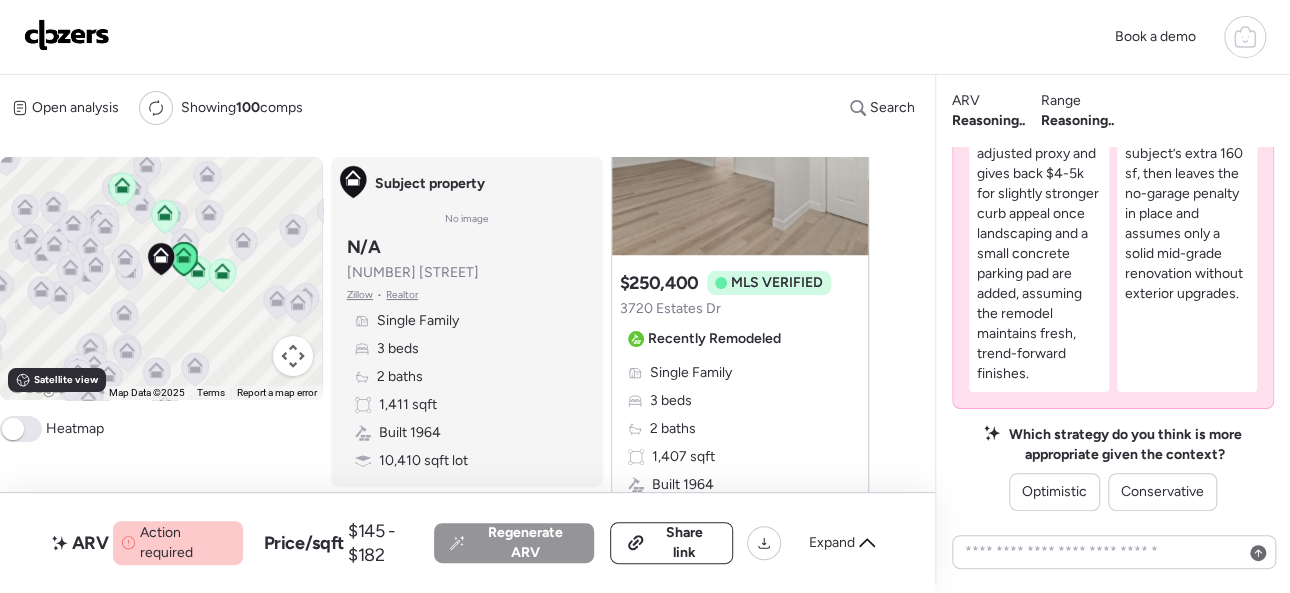 scroll, scrollTop: 900, scrollLeft: 0, axis: vertical 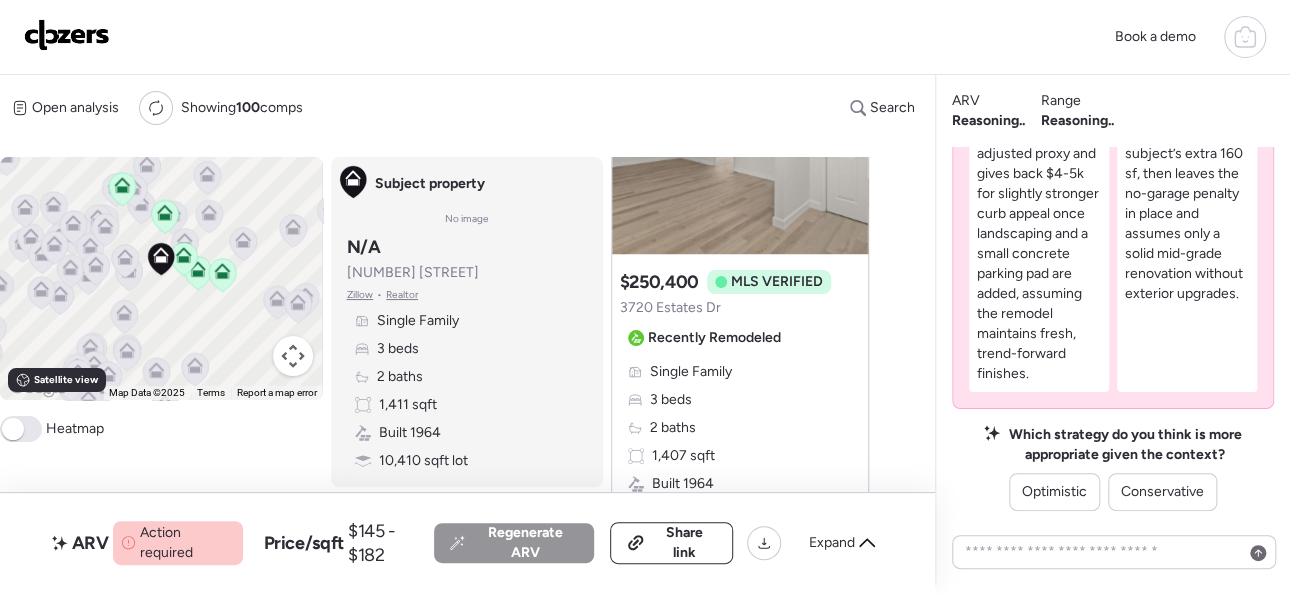 click at bounding box center (67, 35) 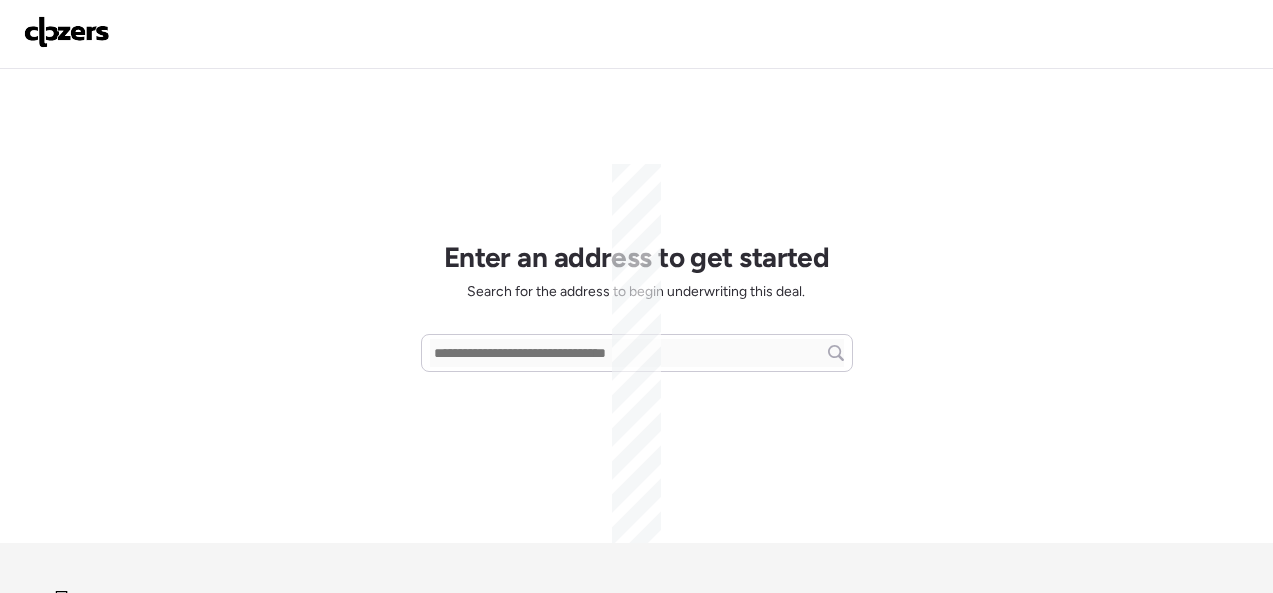 scroll, scrollTop: 0, scrollLeft: 0, axis: both 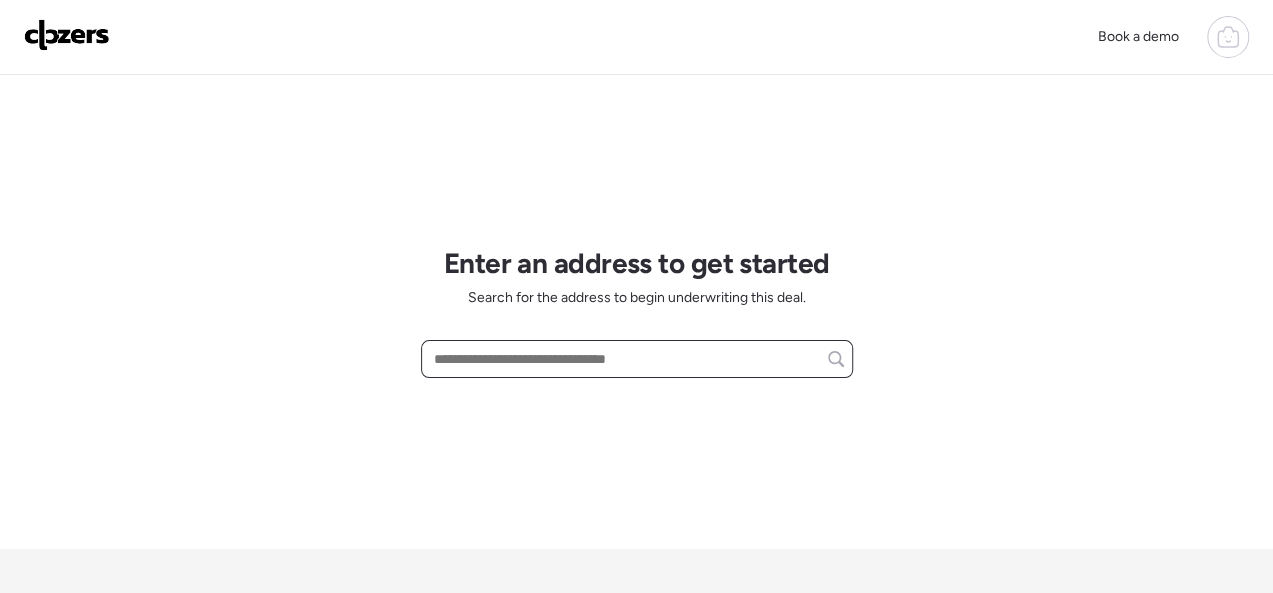 click at bounding box center [637, 359] 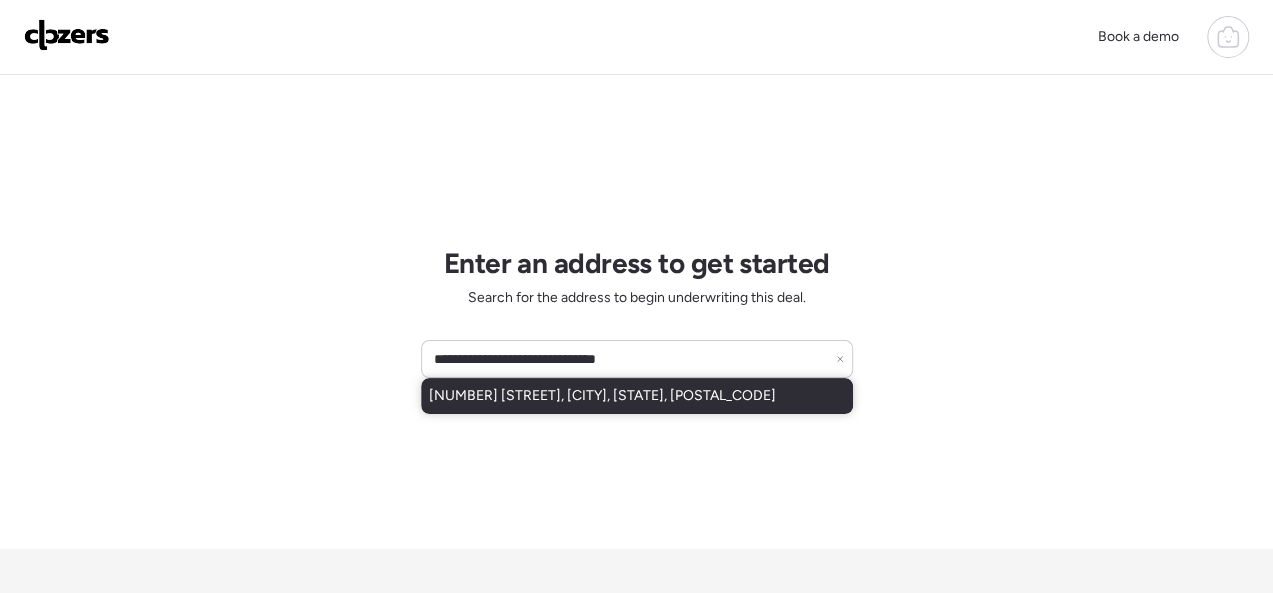 click on "[NUMBER] [STREET], [CITY], [STATE], [POSTAL_CODE]" at bounding box center [602, 396] 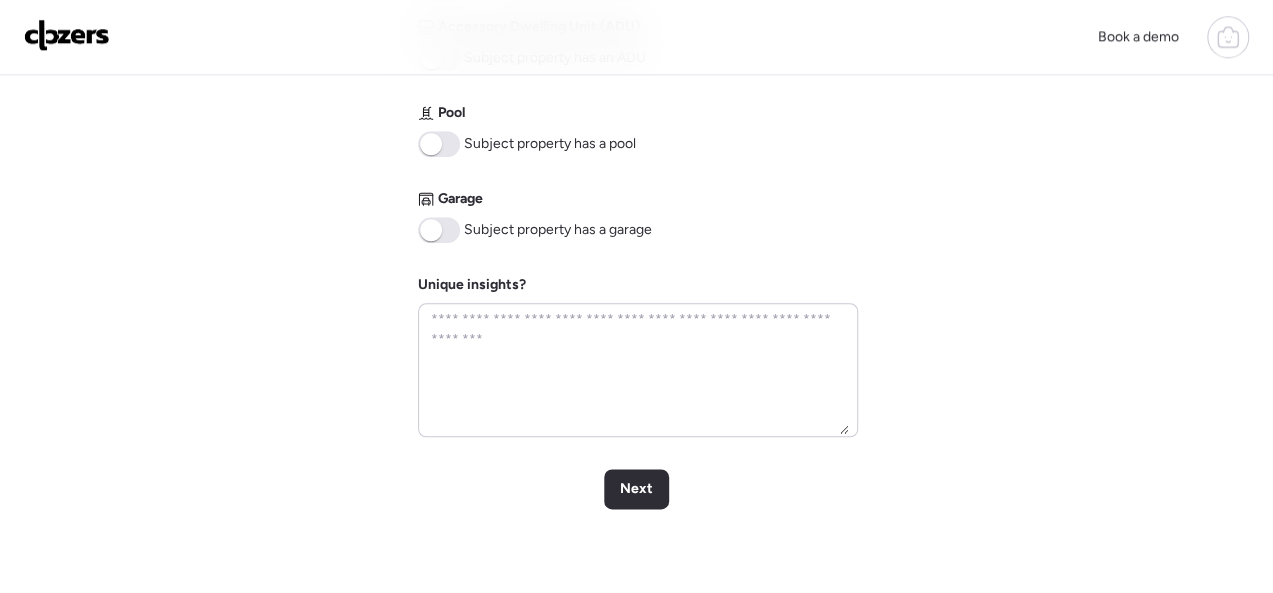 scroll, scrollTop: 1100, scrollLeft: 0, axis: vertical 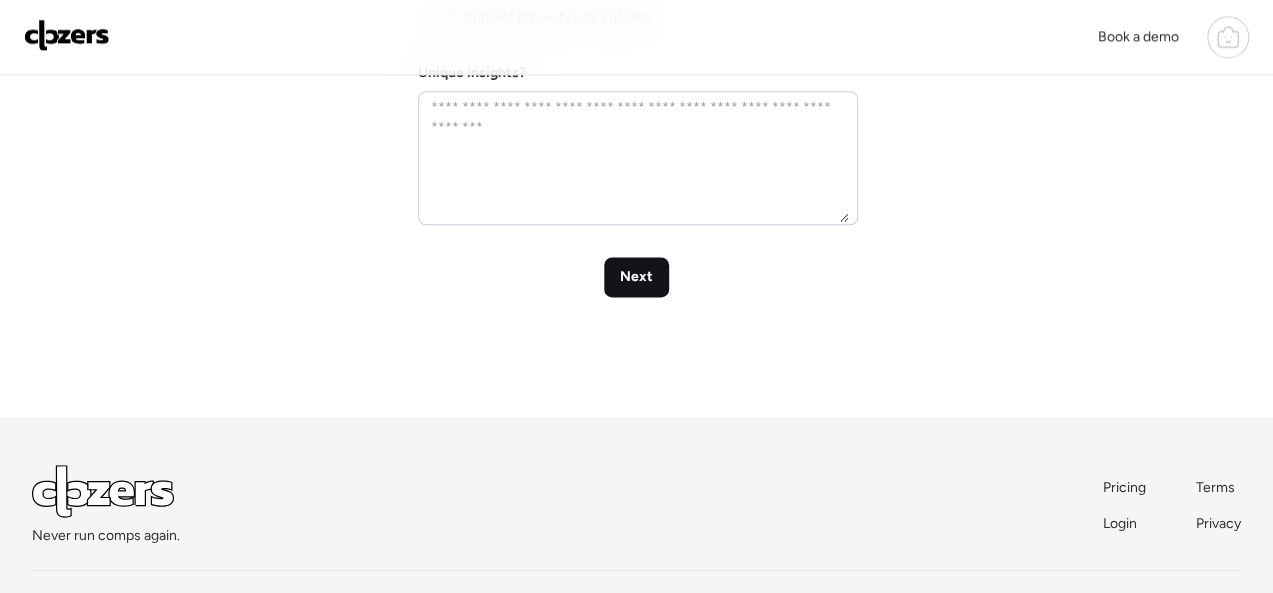click on "Next" at bounding box center (636, 277) 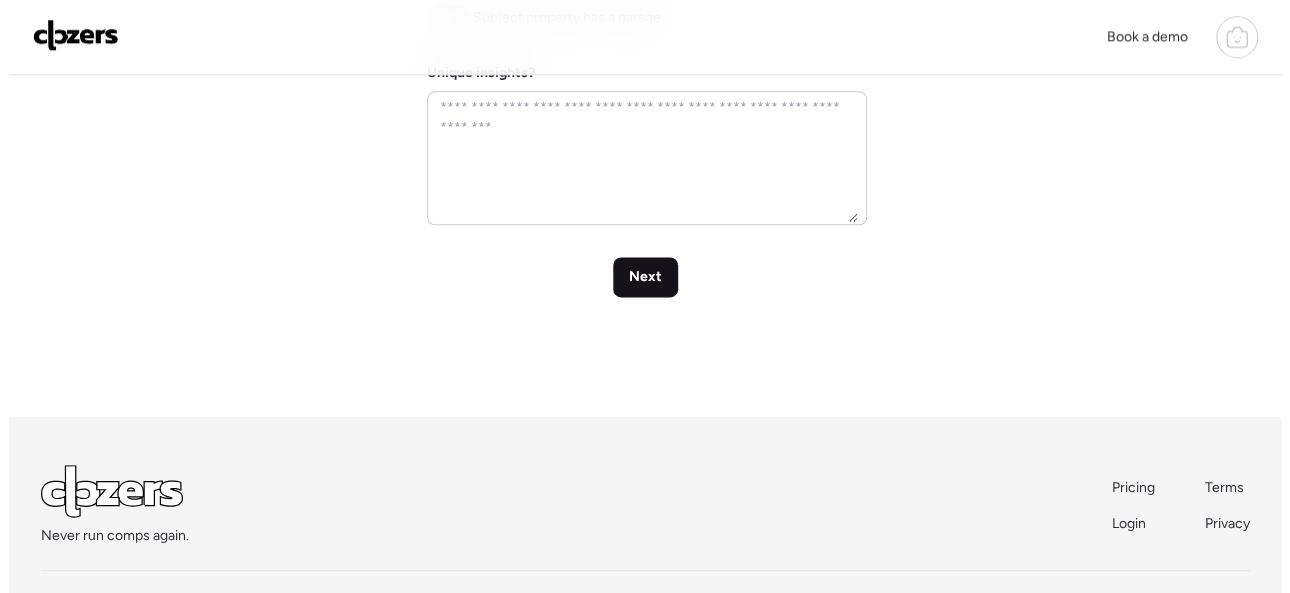 scroll, scrollTop: 0, scrollLeft: 0, axis: both 